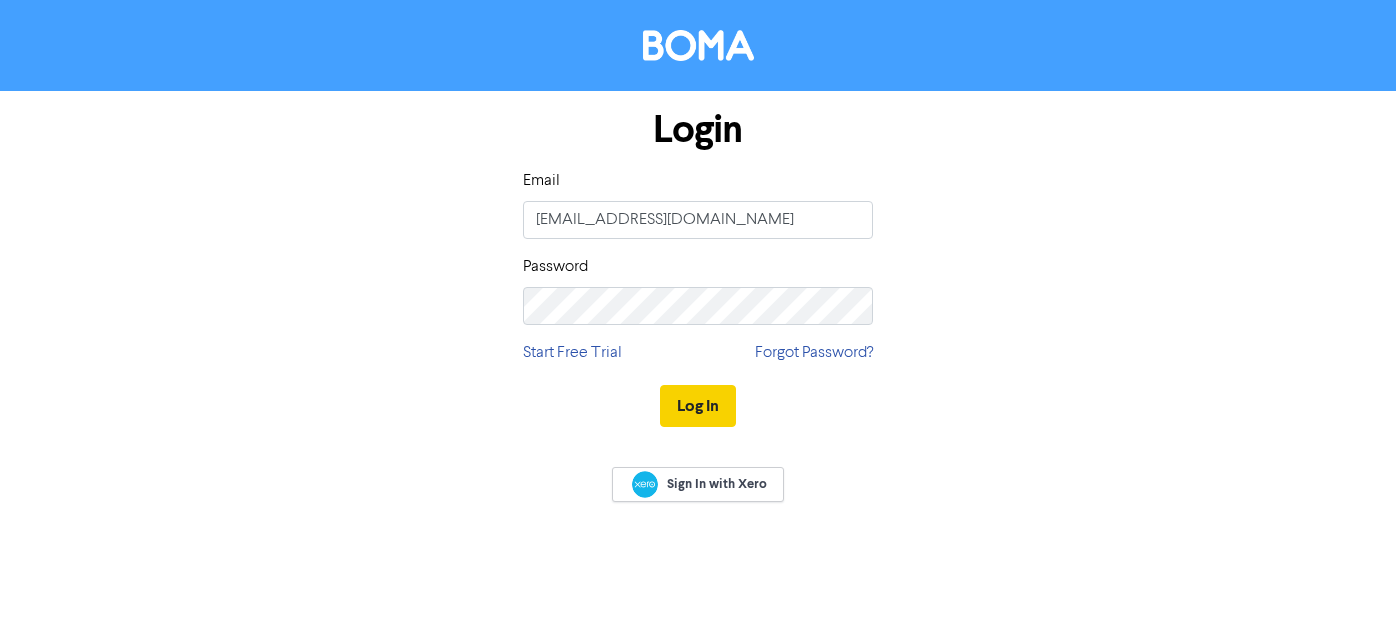 scroll, scrollTop: 0, scrollLeft: 0, axis: both 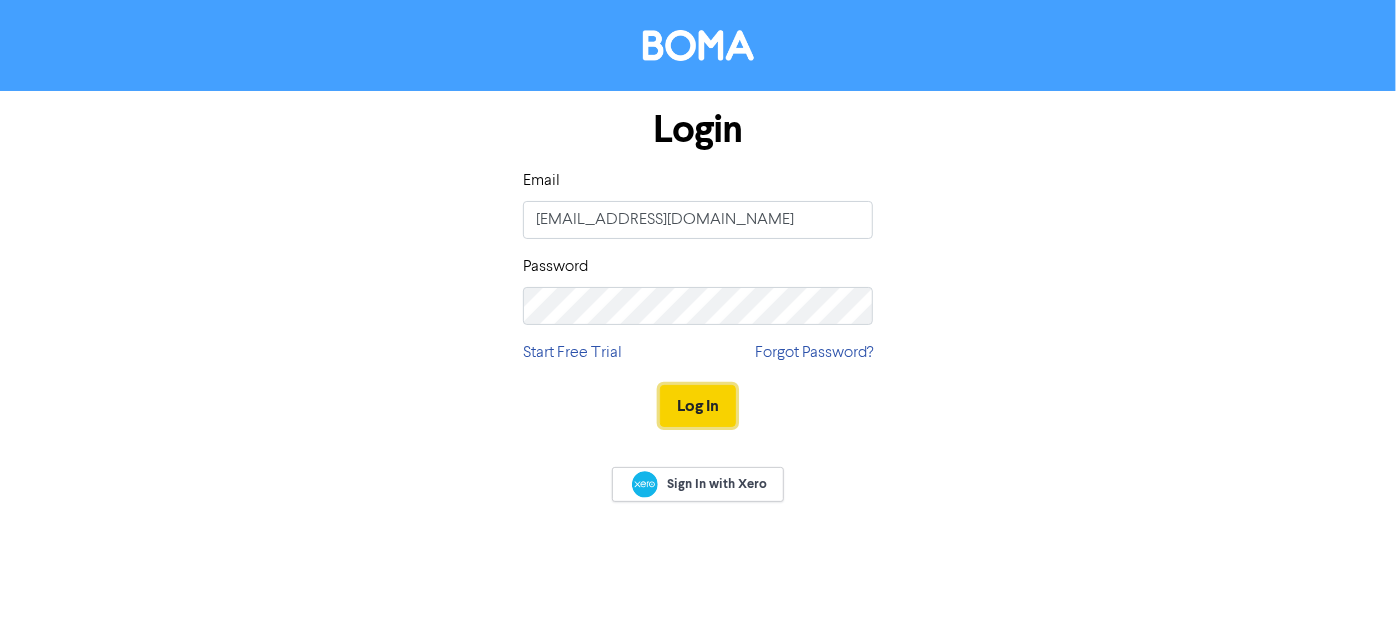 click on "Log In" at bounding box center (698, 406) 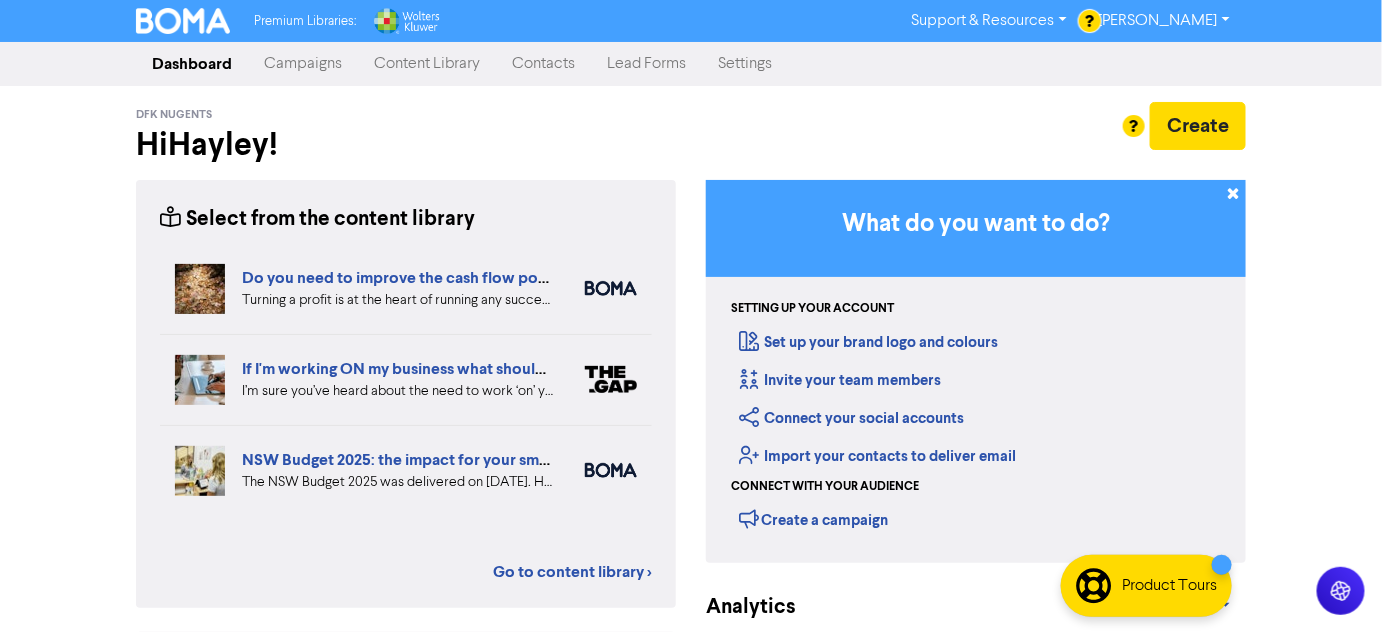 click on "Campaigns" at bounding box center (303, 64) 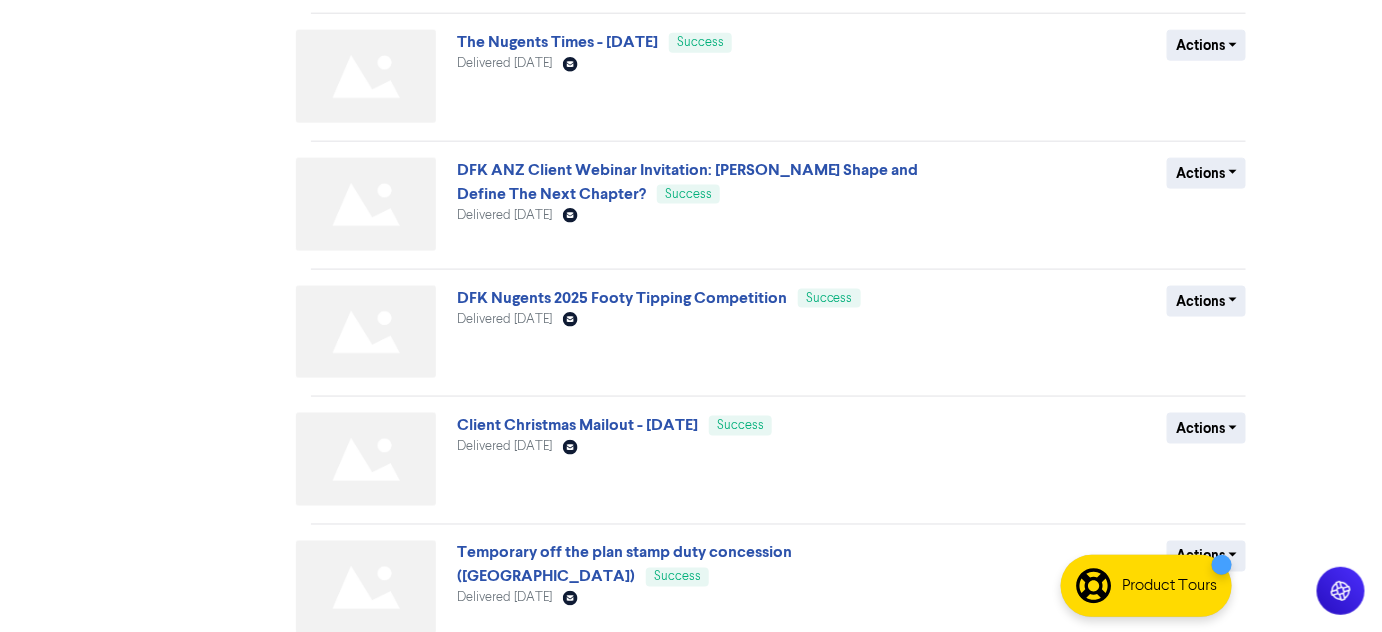 scroll, scrollTop: 454, scrollLeft: 0, axis: vertical 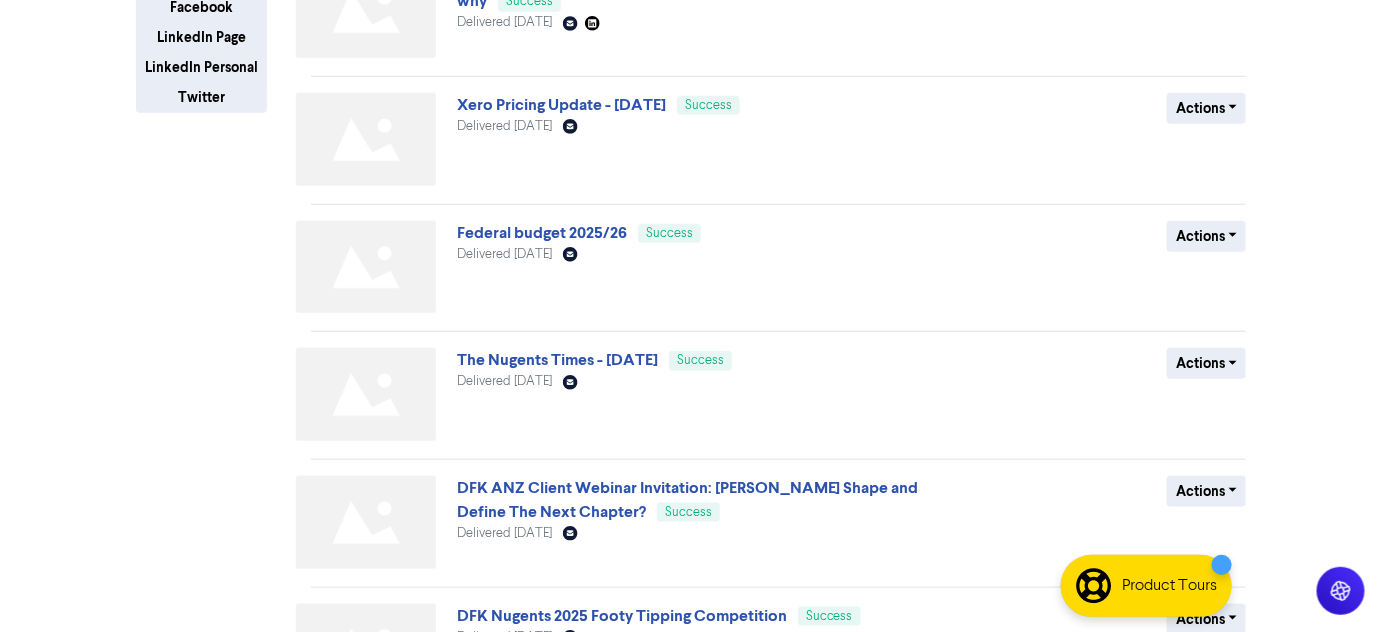 click on "The Nugents Times  - March 2025" at bounding box center (557, 360) 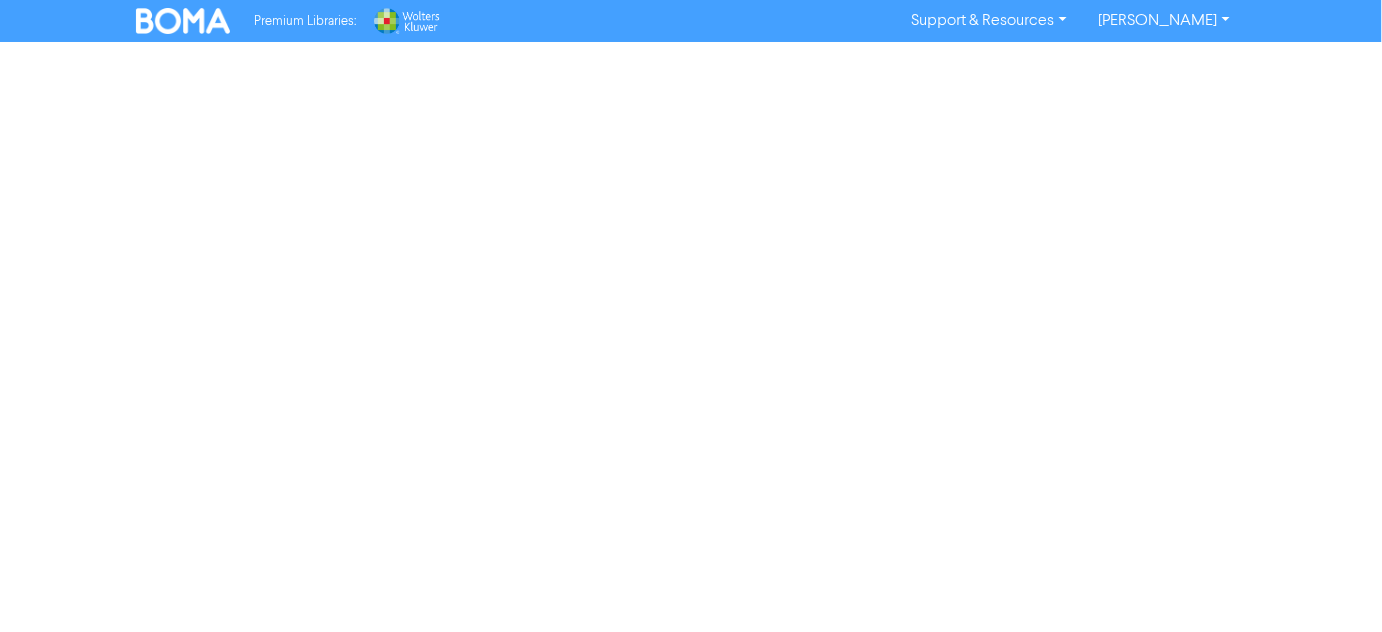 scroll, scrollTop: 0, scrollLeft: 0, axis: both 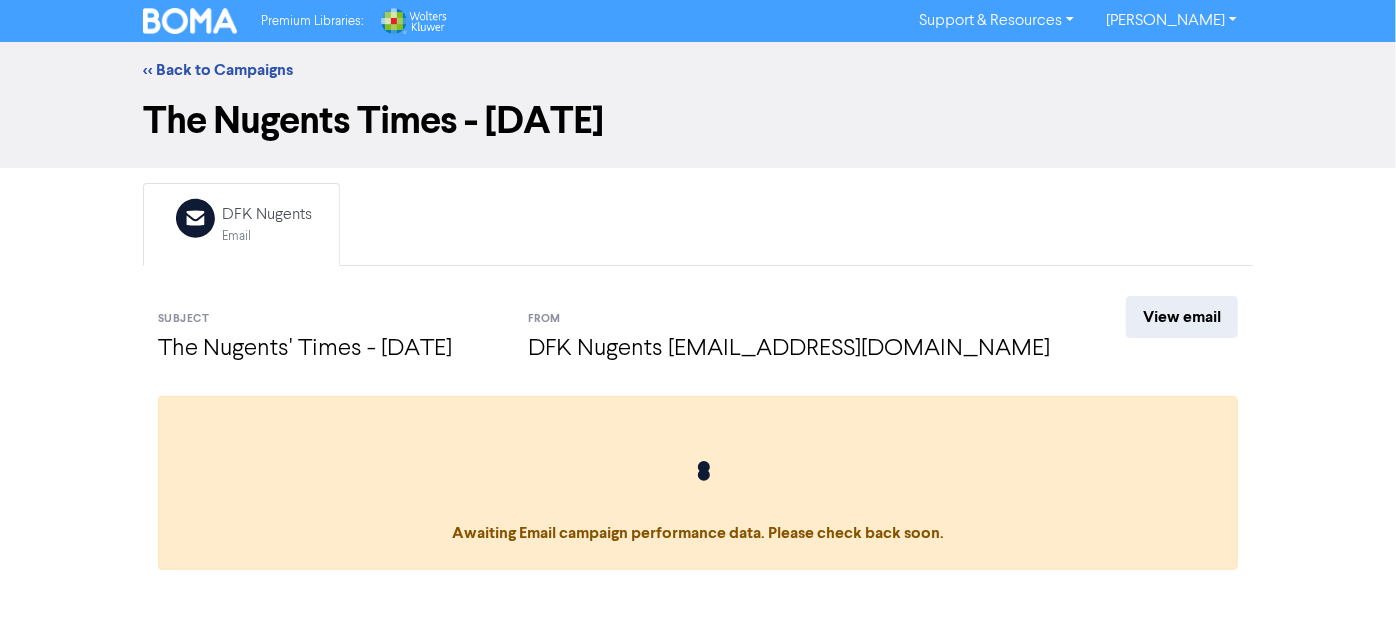 click on "The Nugents Times  - March 2025" at bounding box center [698, 133] 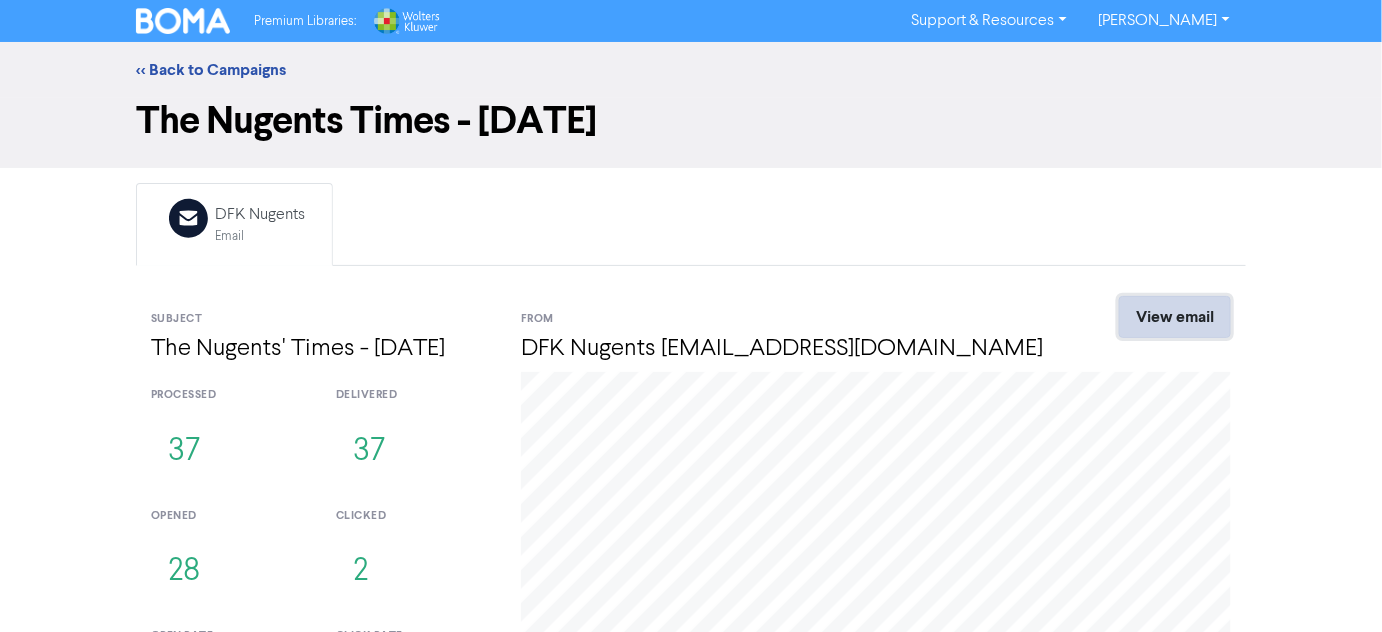 click on "View email" at bounding box center [1175, 317] 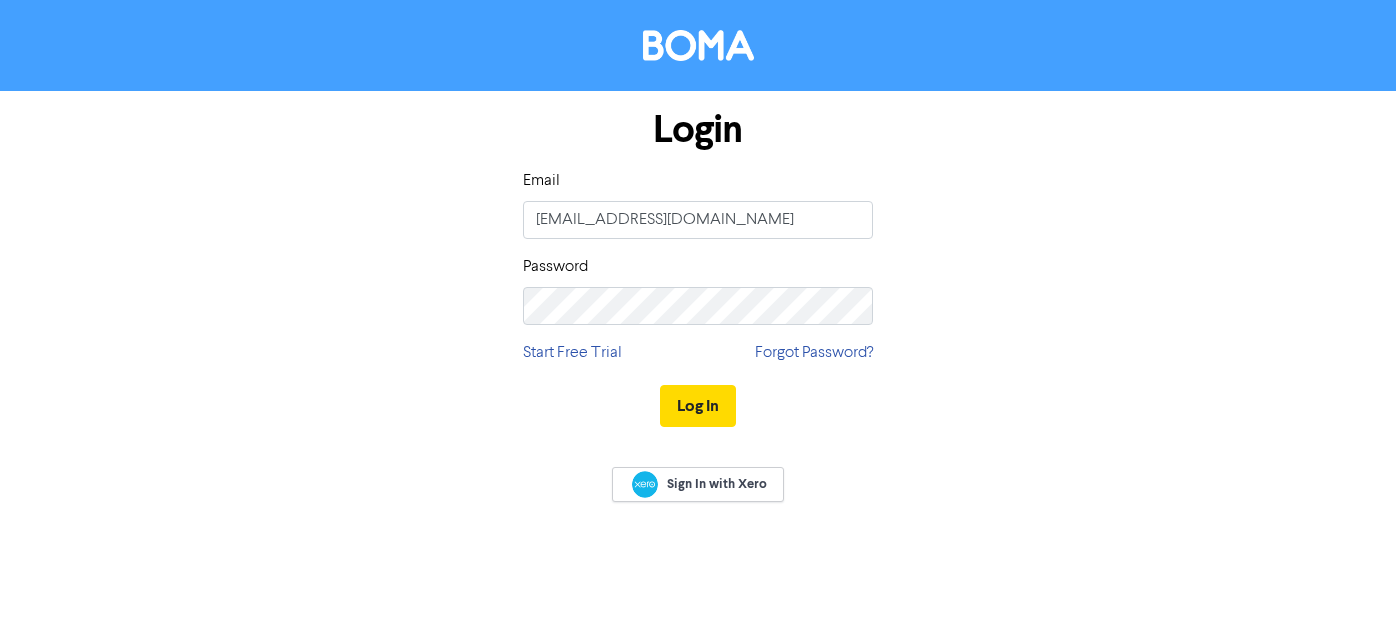 scroll, scrollTop: 0, scrollLeft: 0, axis: both 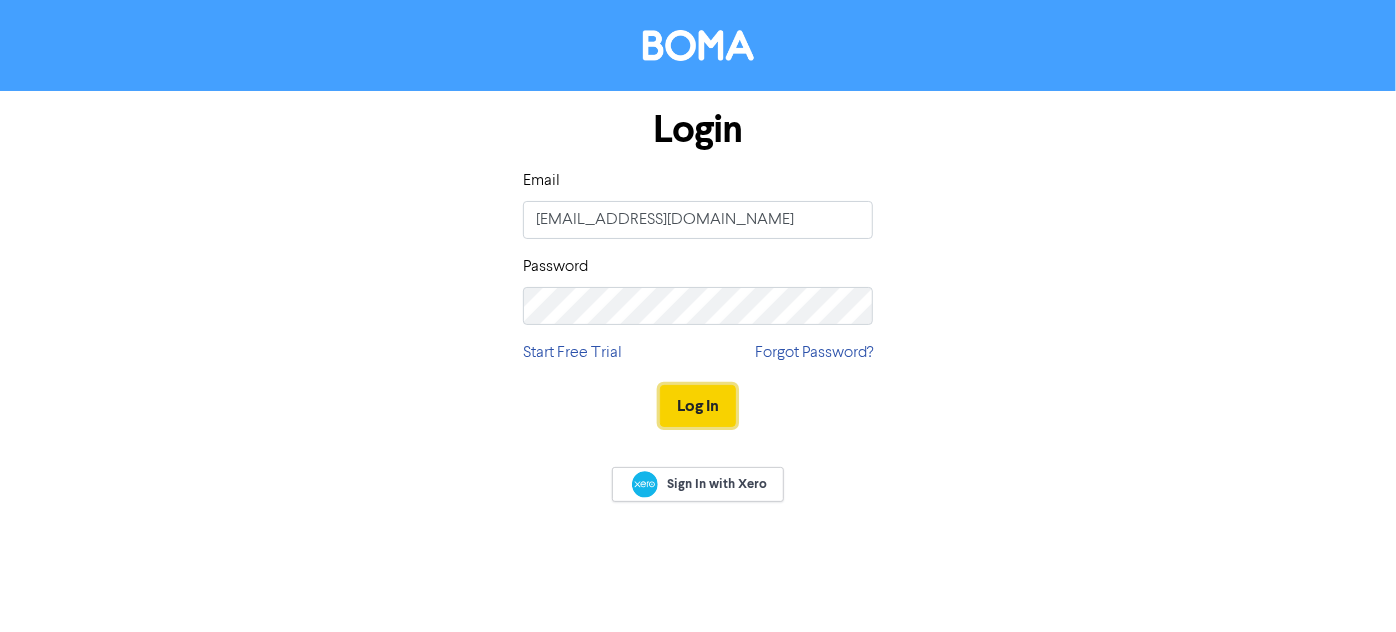 click on "Log In" at bounding box center (698, 406) 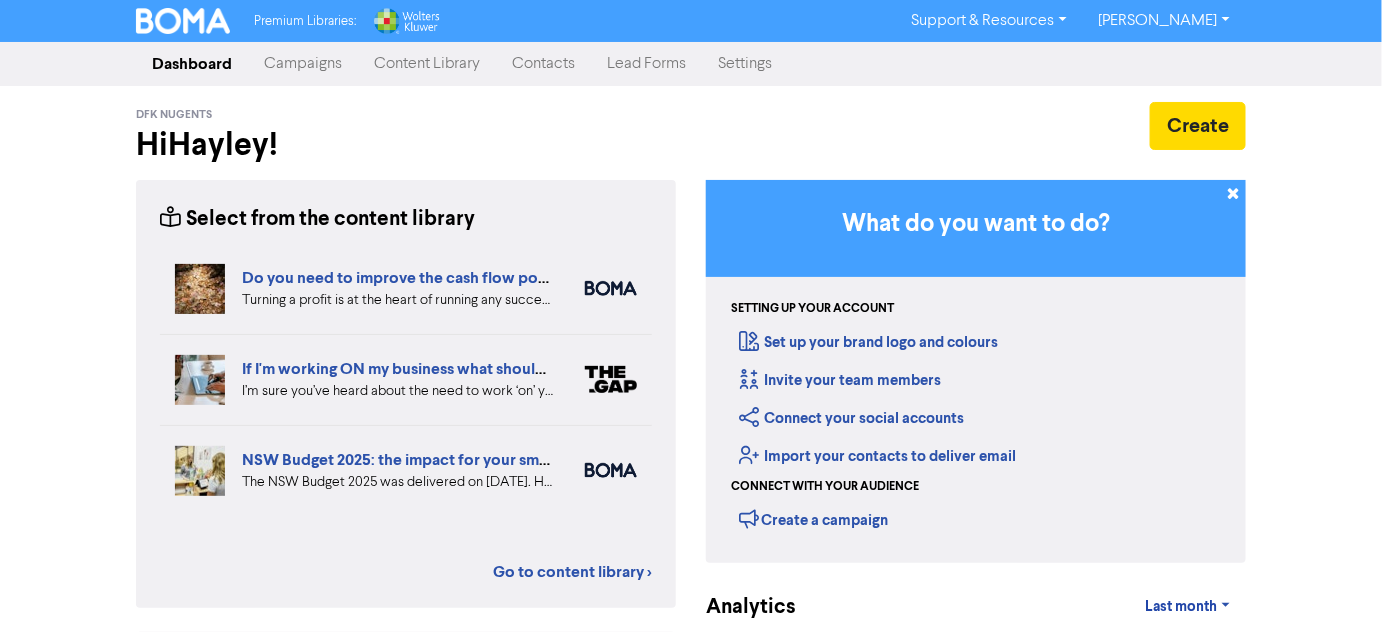 click on "Campaigns" at bounding box center (303, 64) 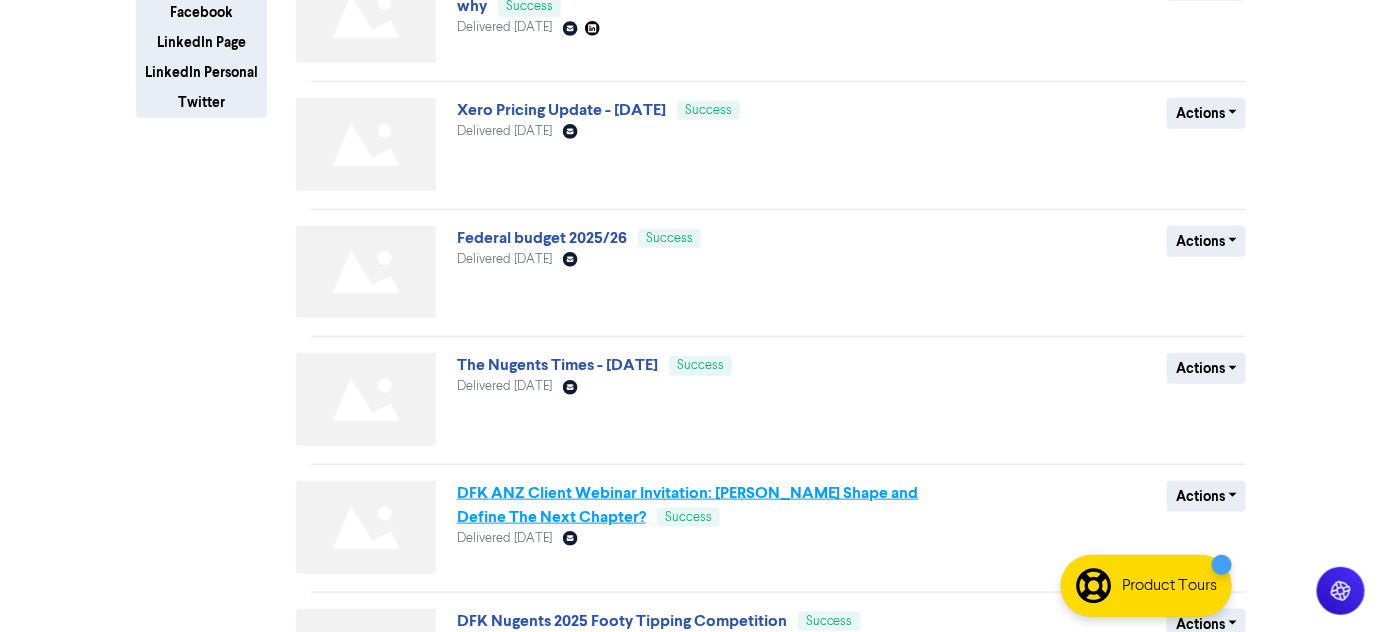 scroll, scrollTop: 545, scrollLeft: 0, axis: vertical 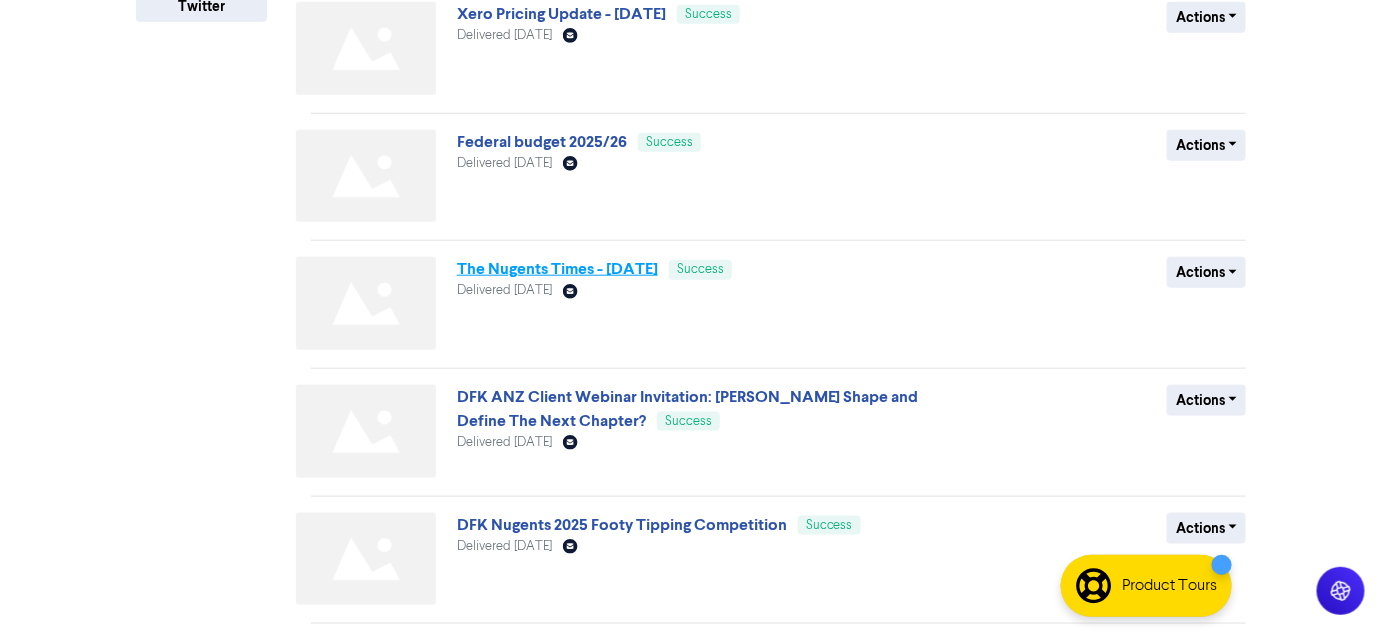click on "The Nugents Times  - March 2025" at bounding box center (557, 269) 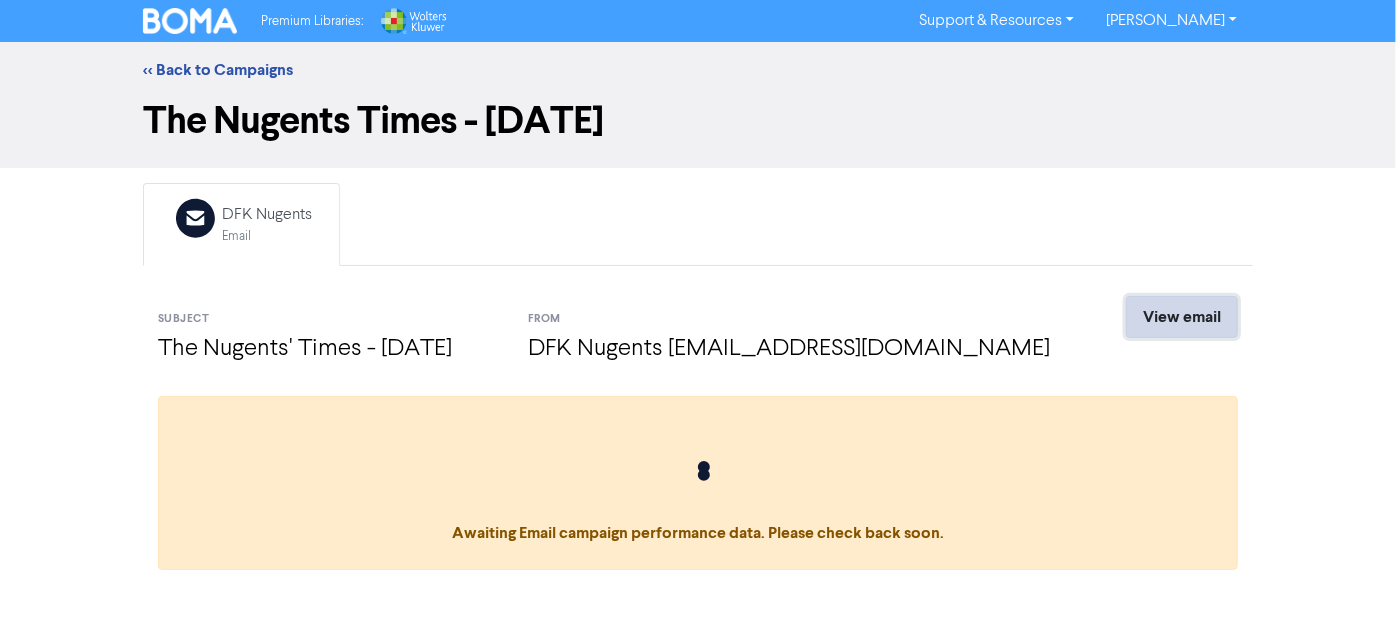 click on "View email" at bounding box center (1182, 317) 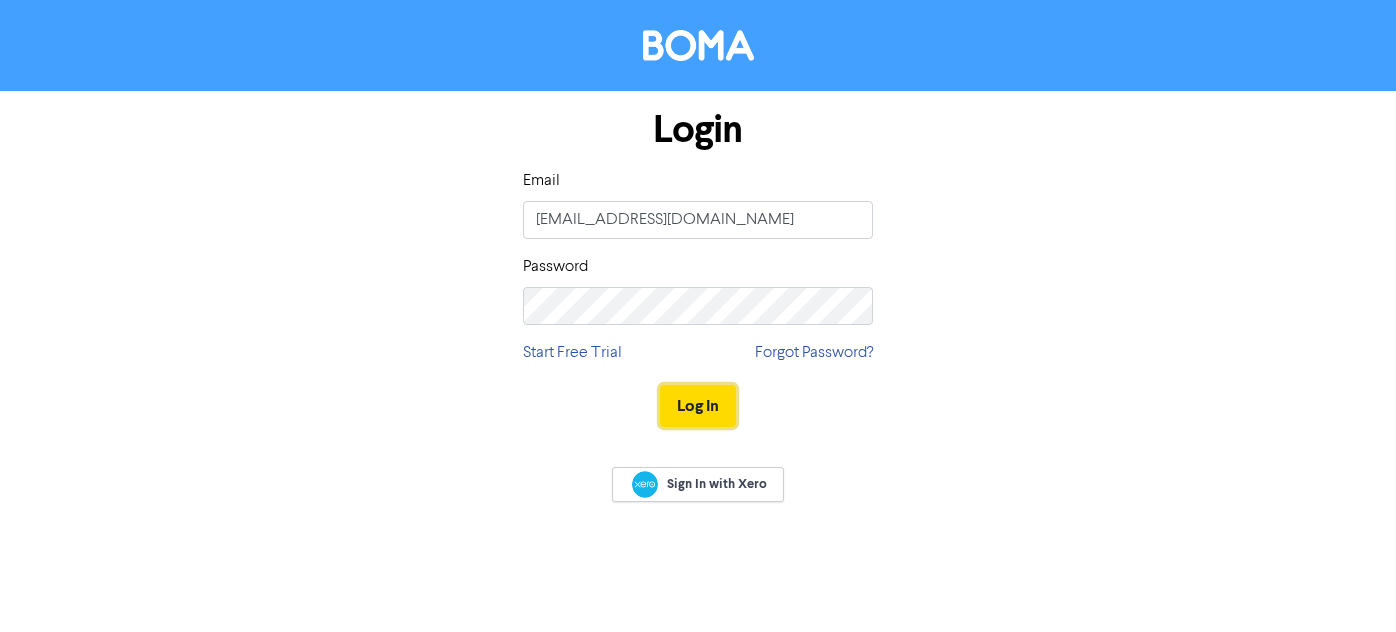 click on "Log In" at bounding box center (698, 406) 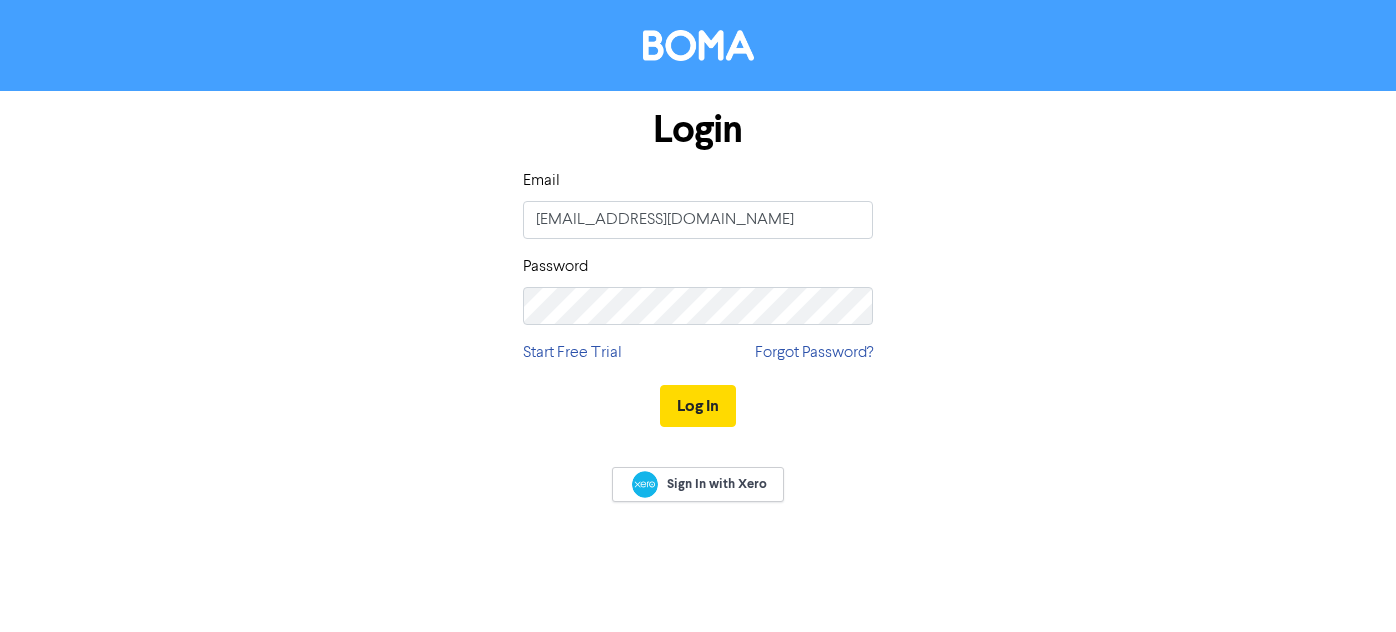 scroll, scrollTop: 0, scrollLeft: 0, axis: both 